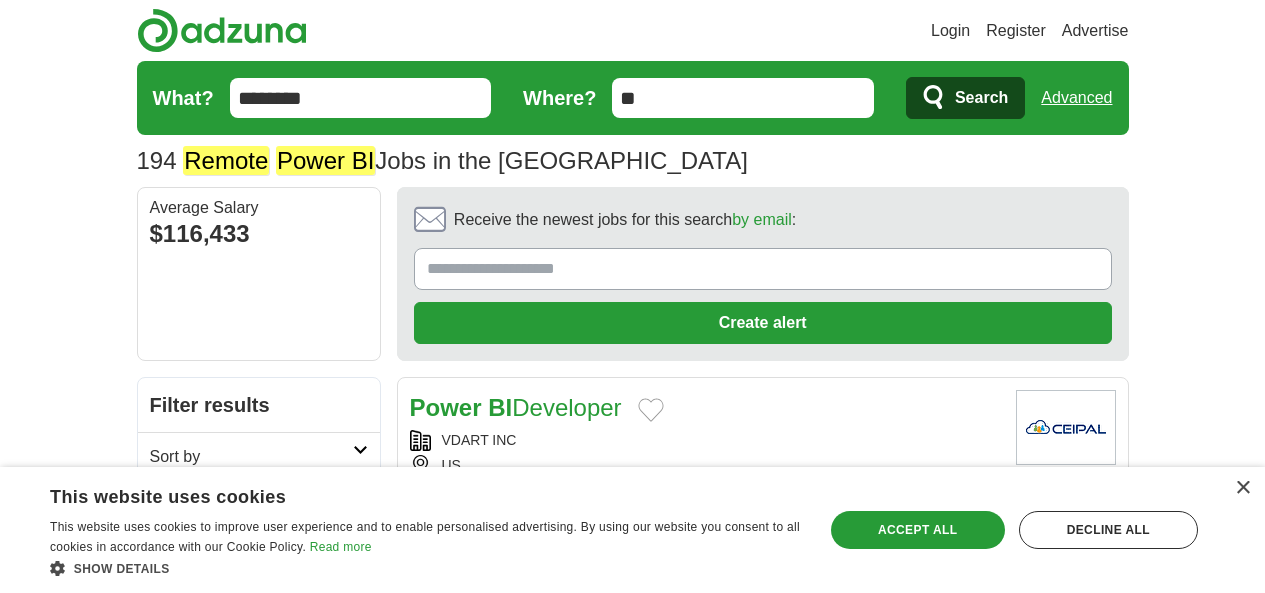 scroll, scrollTop: 1333, scrollLeft: 0, axis: vertical 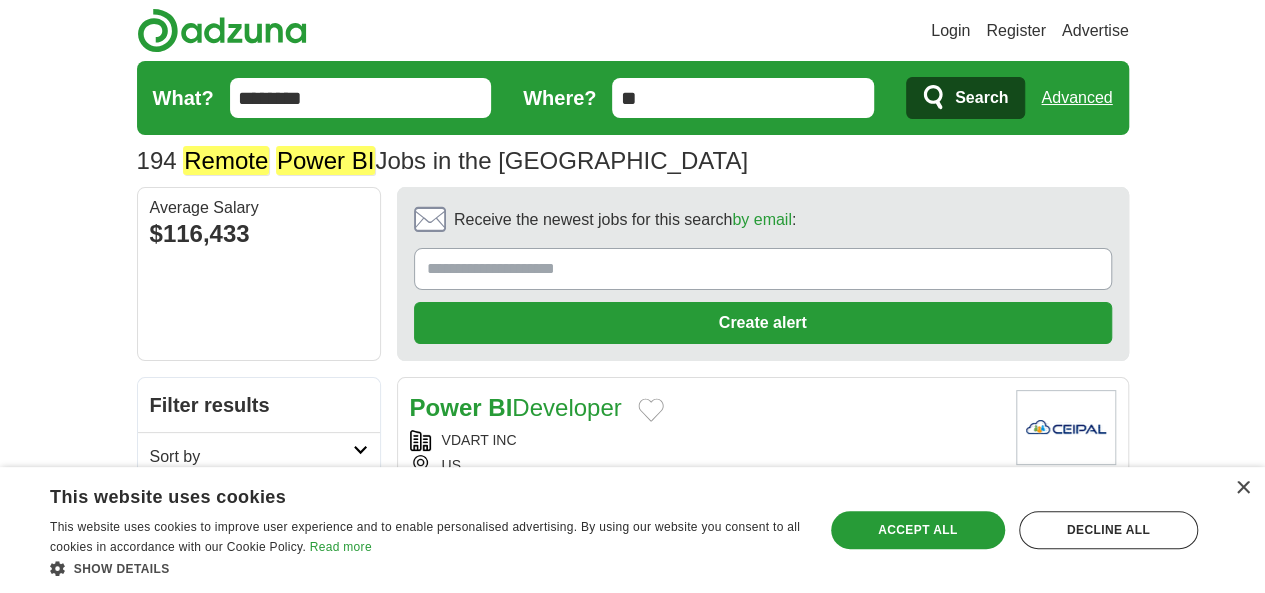 click on "********" at bounding box center [361, 98] 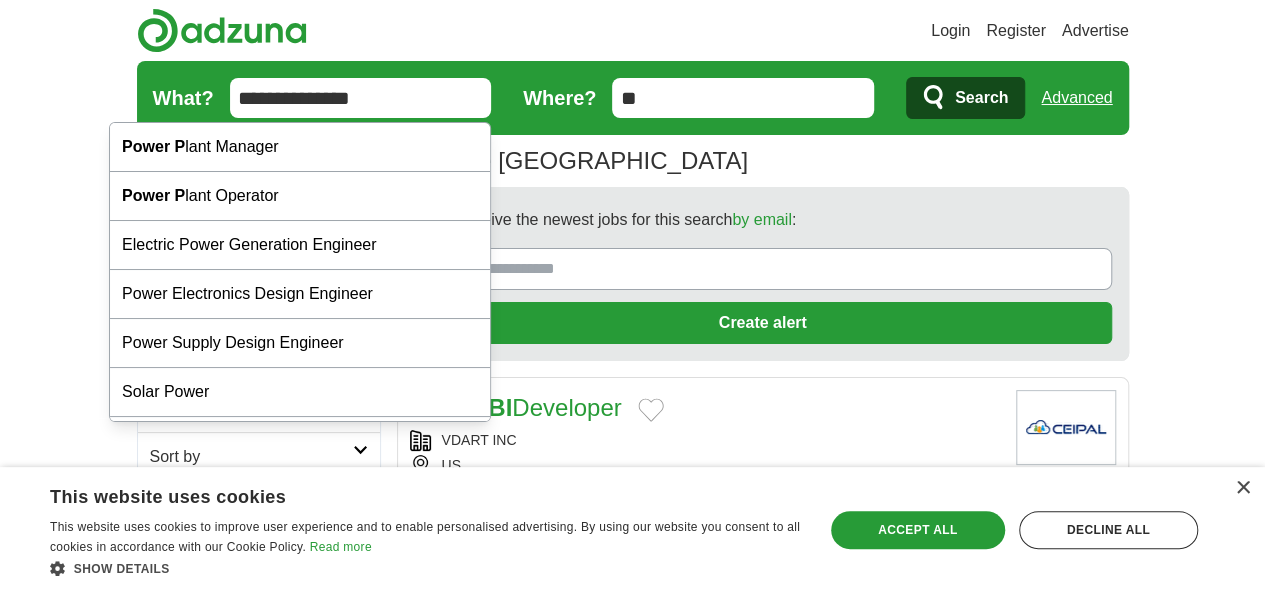 type on "**********" 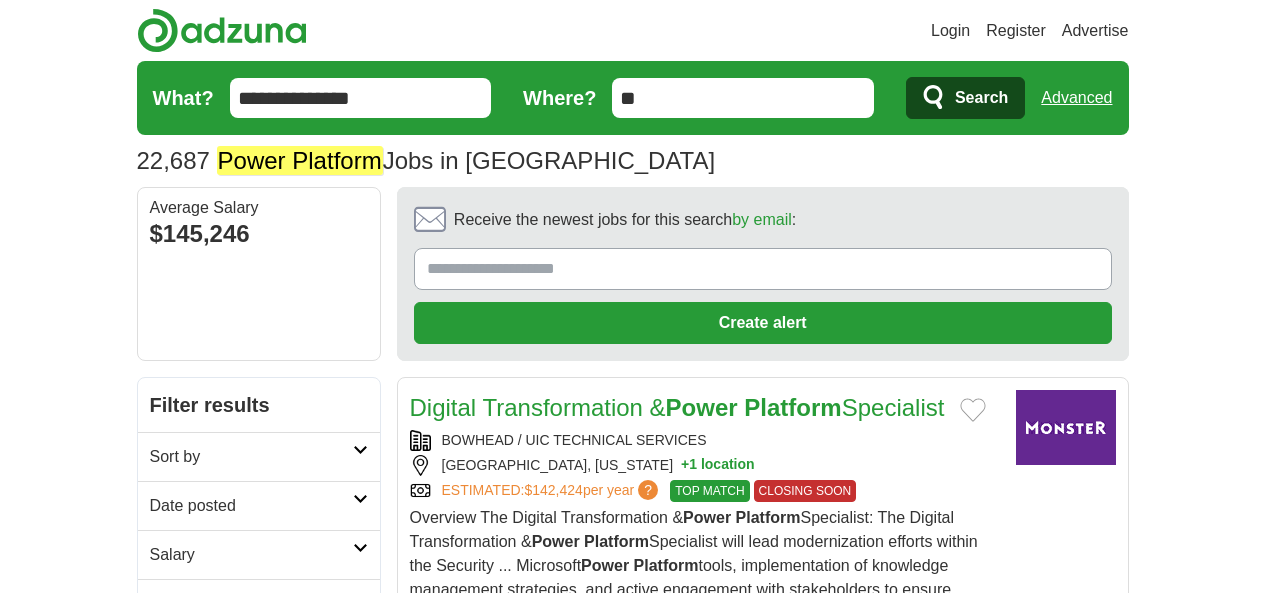 scroll, scrollTop: 0, scrollLeft: 0, axis: both 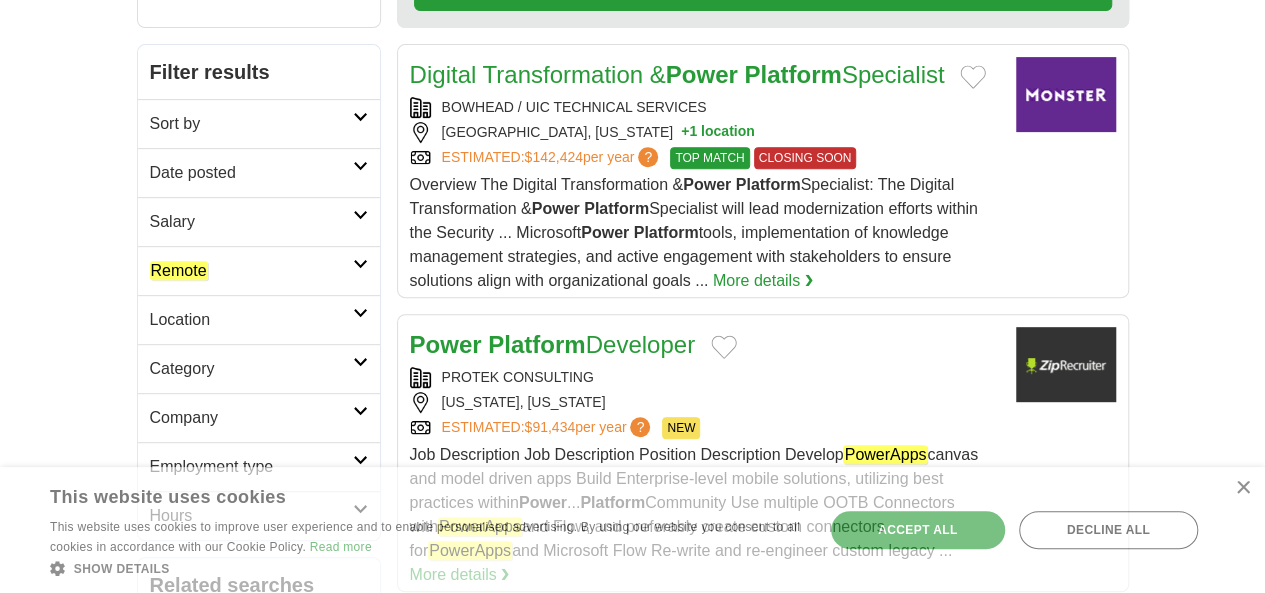 click on "Remote" 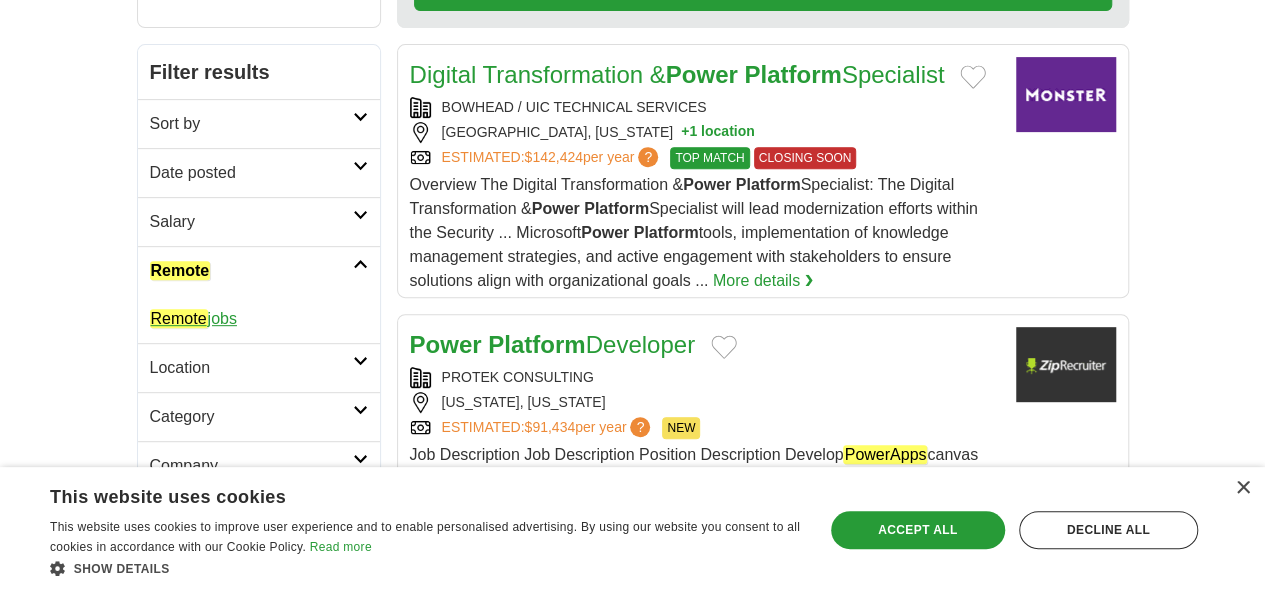 click on "Remote  jobs" at bounding box center [193, 318] 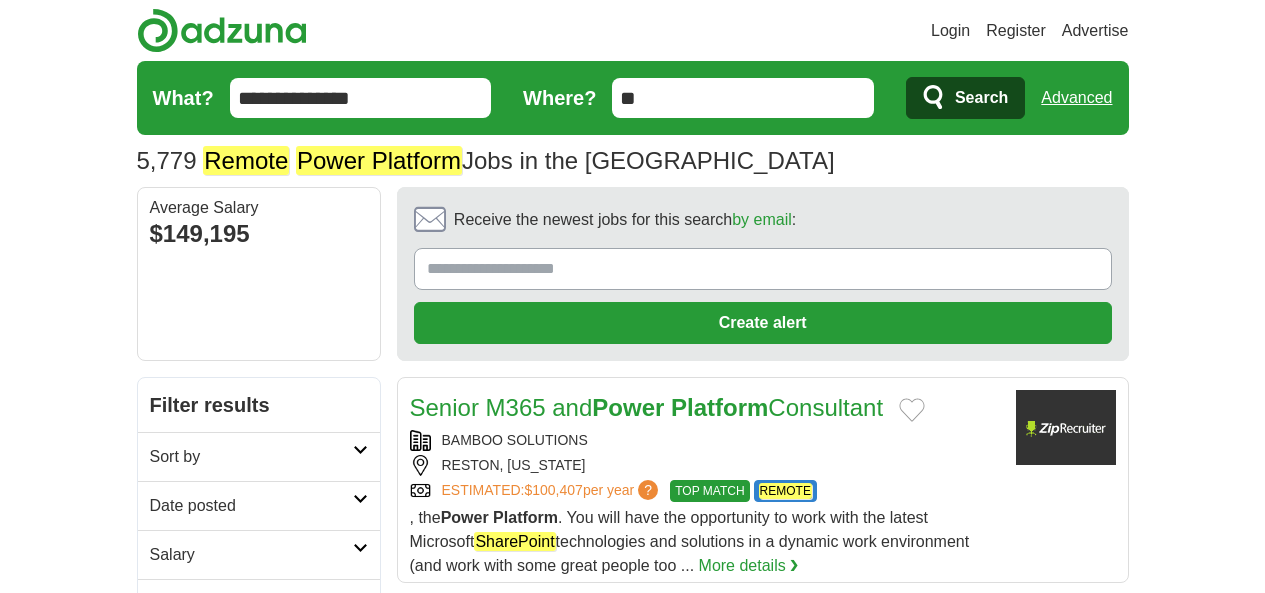 scroll, scrollTop: 0, scrollLeft: 0, axis: both 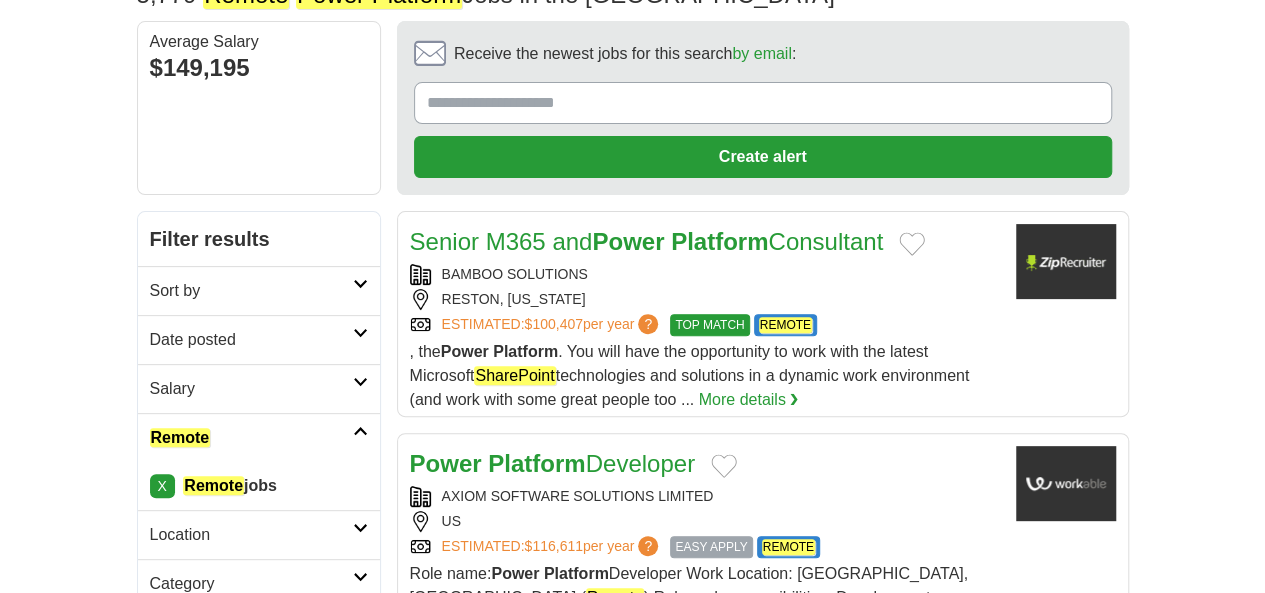click on "Date posted" at bounding box center (251, 340) 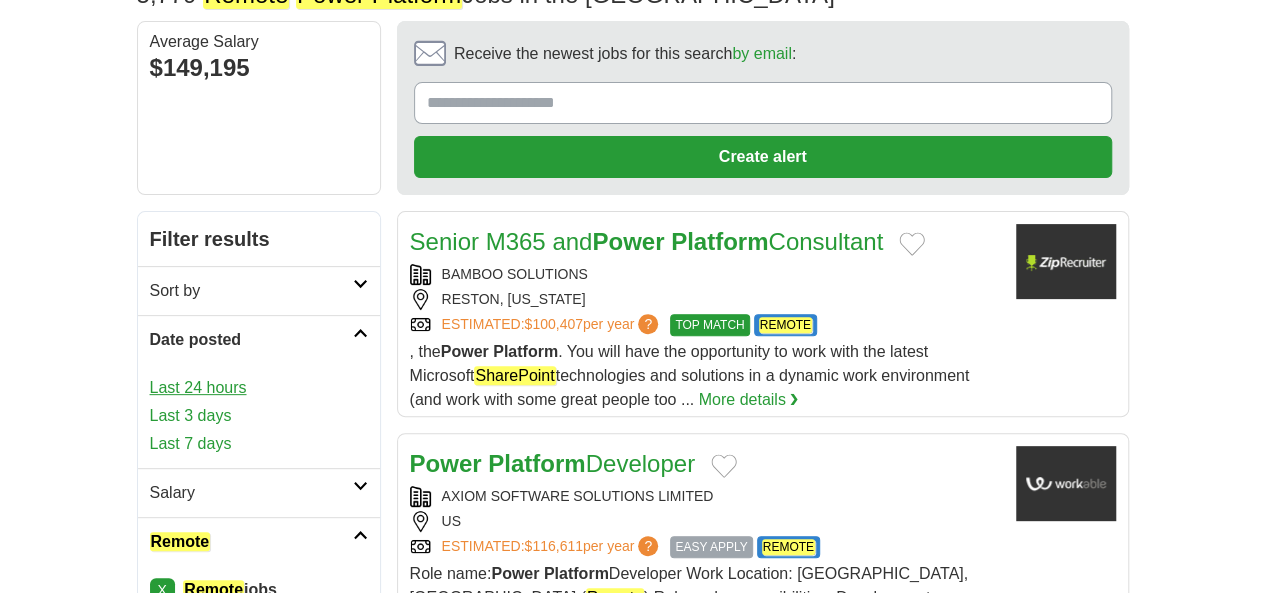 click on "Last 24 hours" at bounding box center (259, 388) 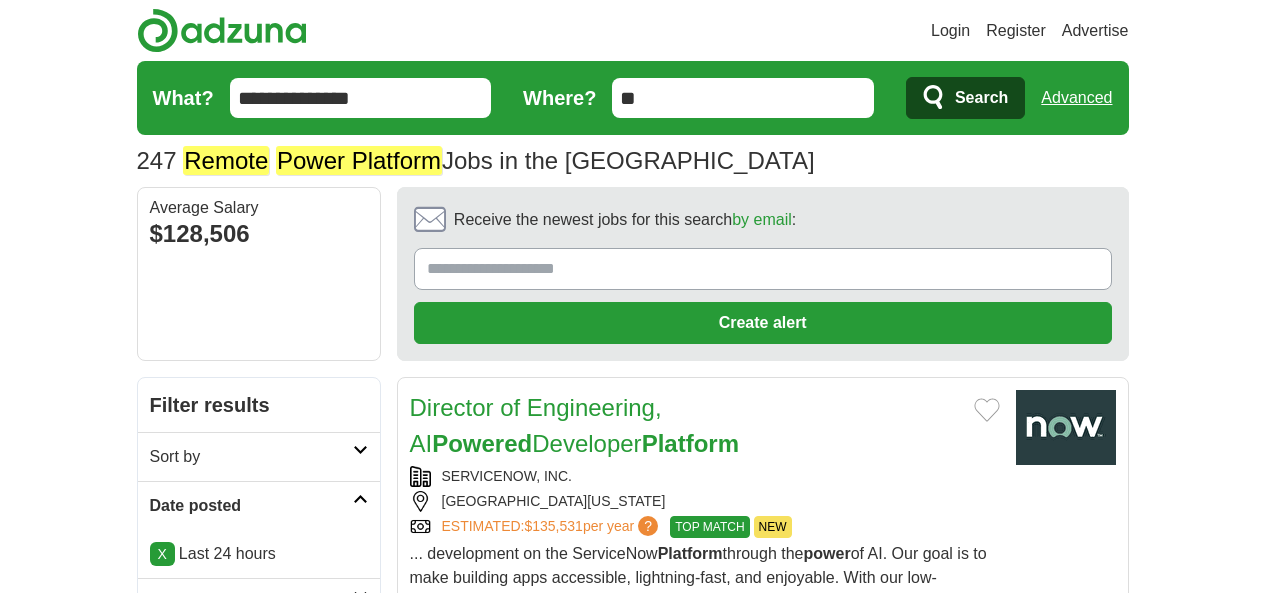 scroll, scrollTop: 0, scrollLeft: 0, axis: both 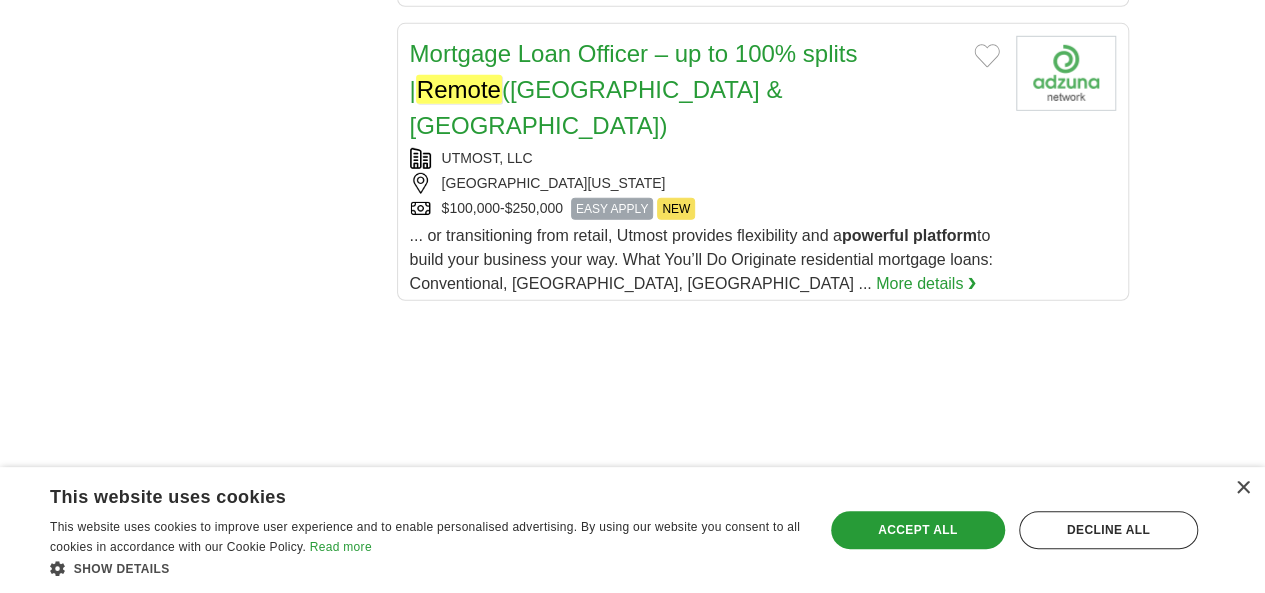 click on "2" at bounding box center [550, 753] 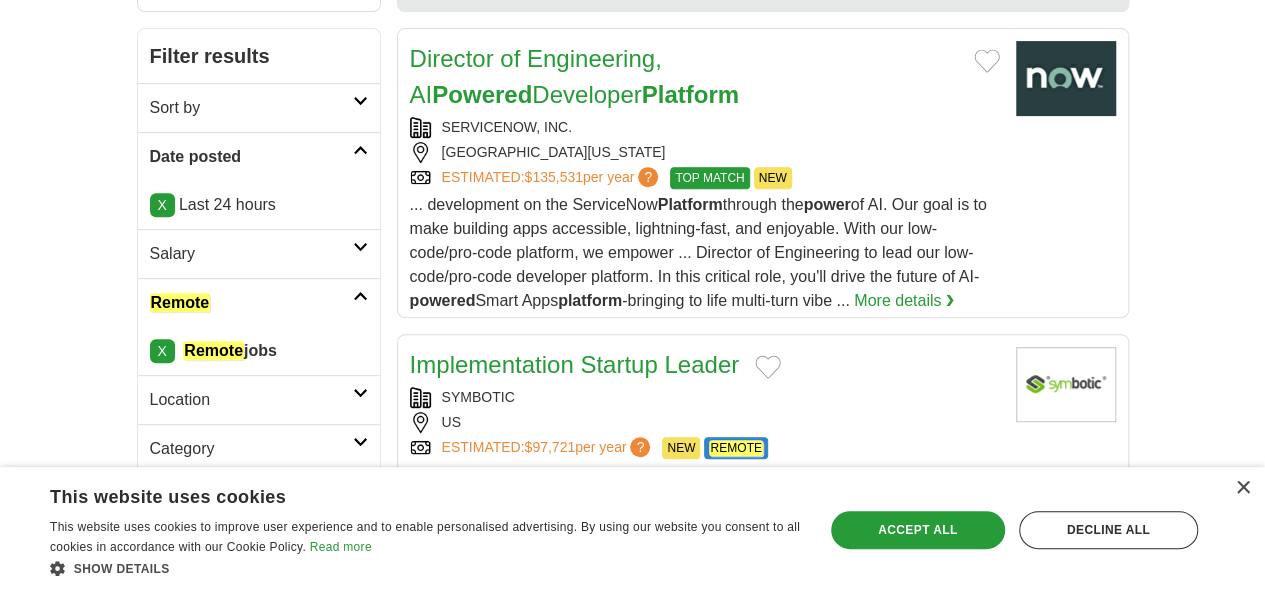 scroll, scrollTop: 0, scrollLeft: 0, axis: both 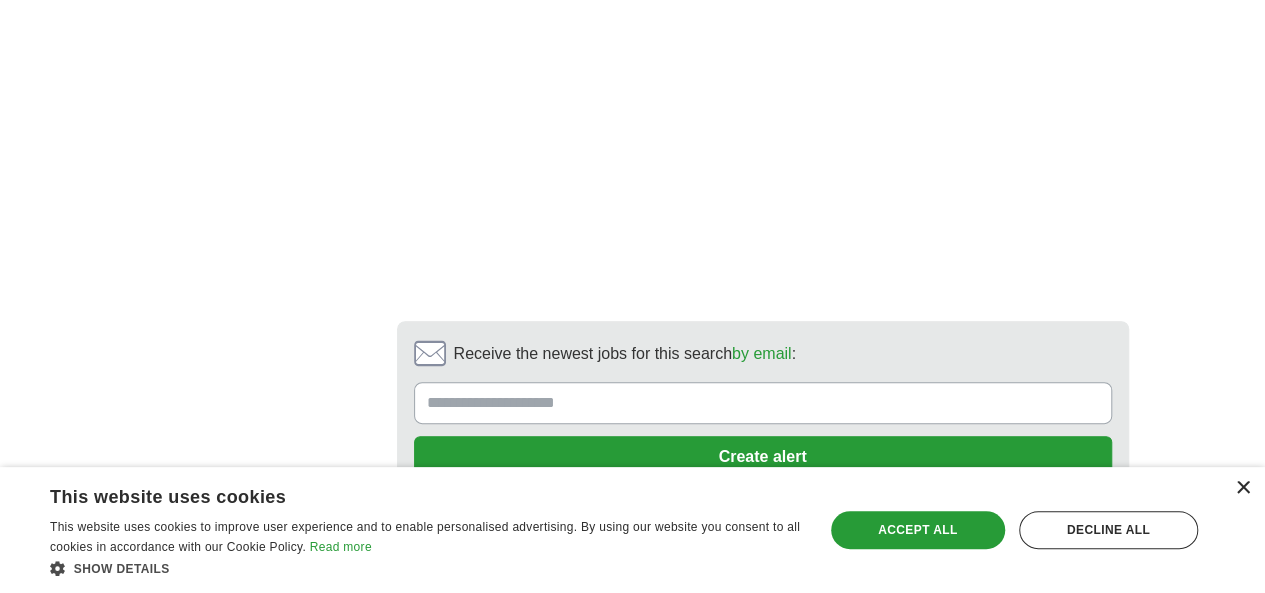 click on "×" at bounding box center (1242, 488) 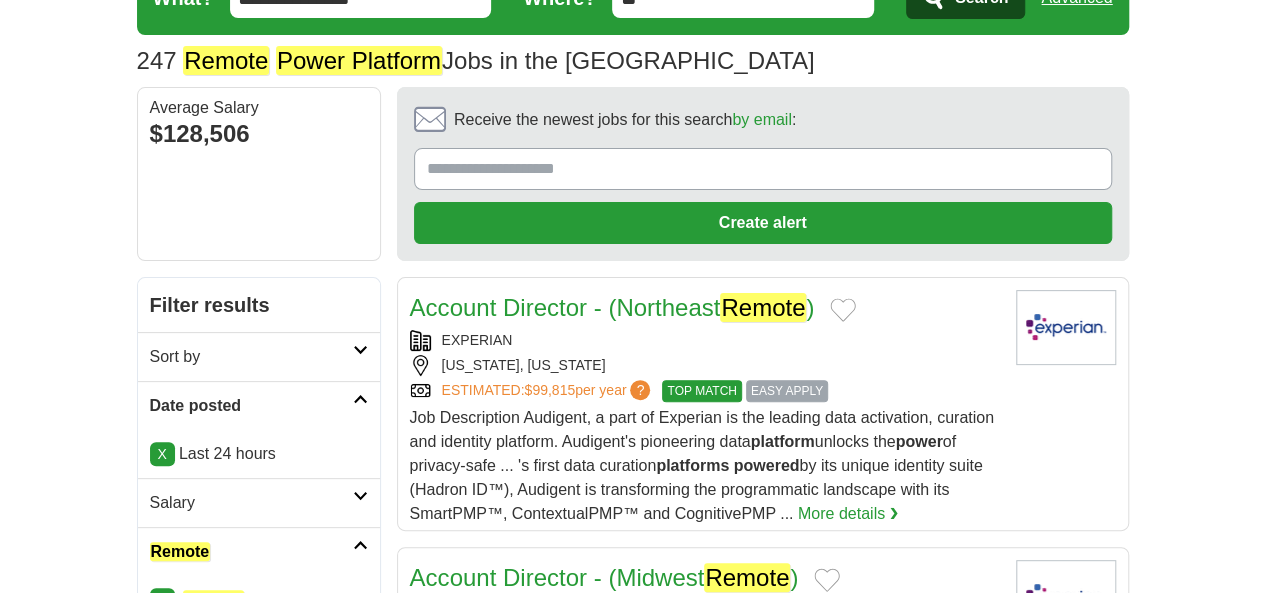 scroll, scrollTop: 0, scrollLeft: 0, axis: both 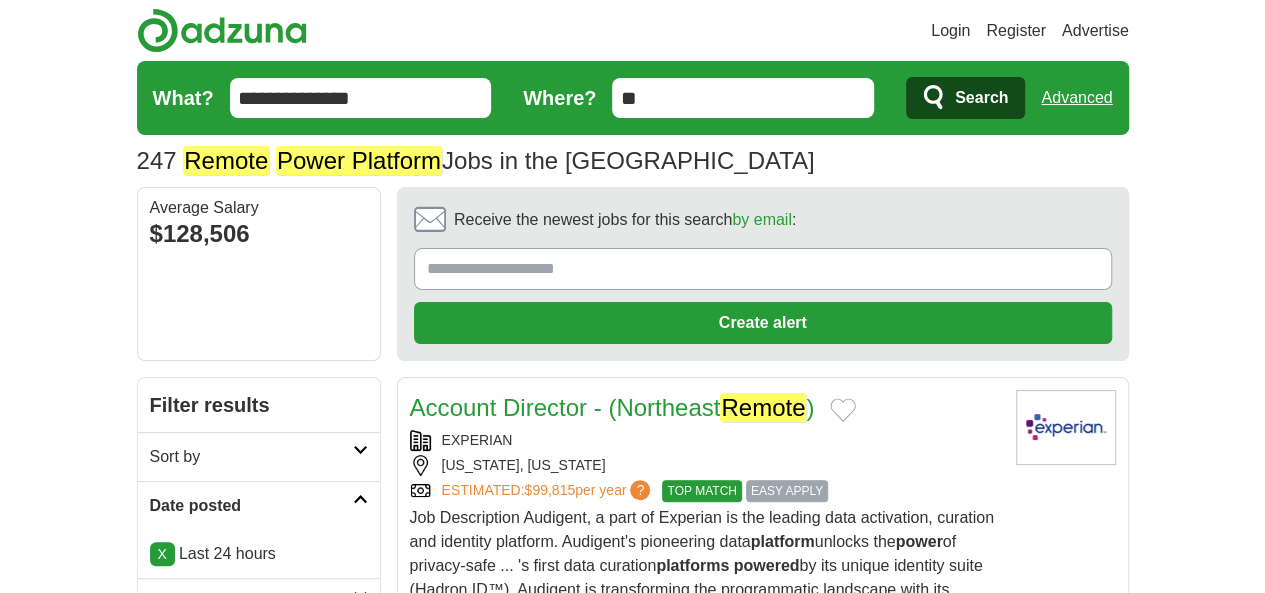 click on "**********" at bounding box center (361, 98) 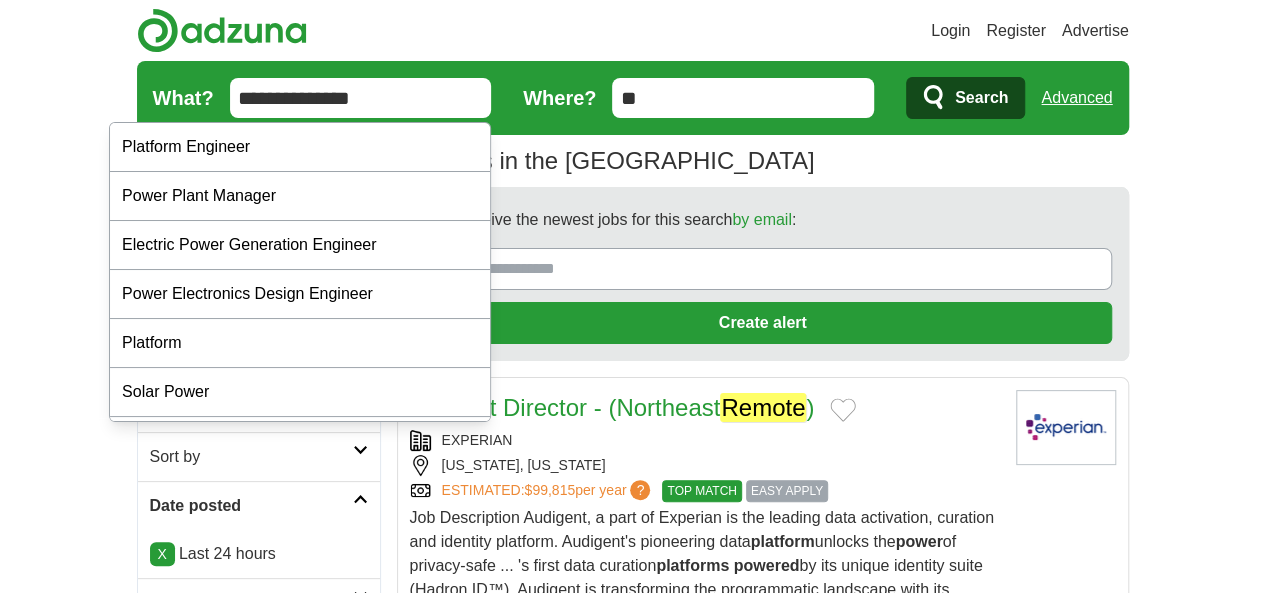click on "**********" at bounding box center [361, 98] 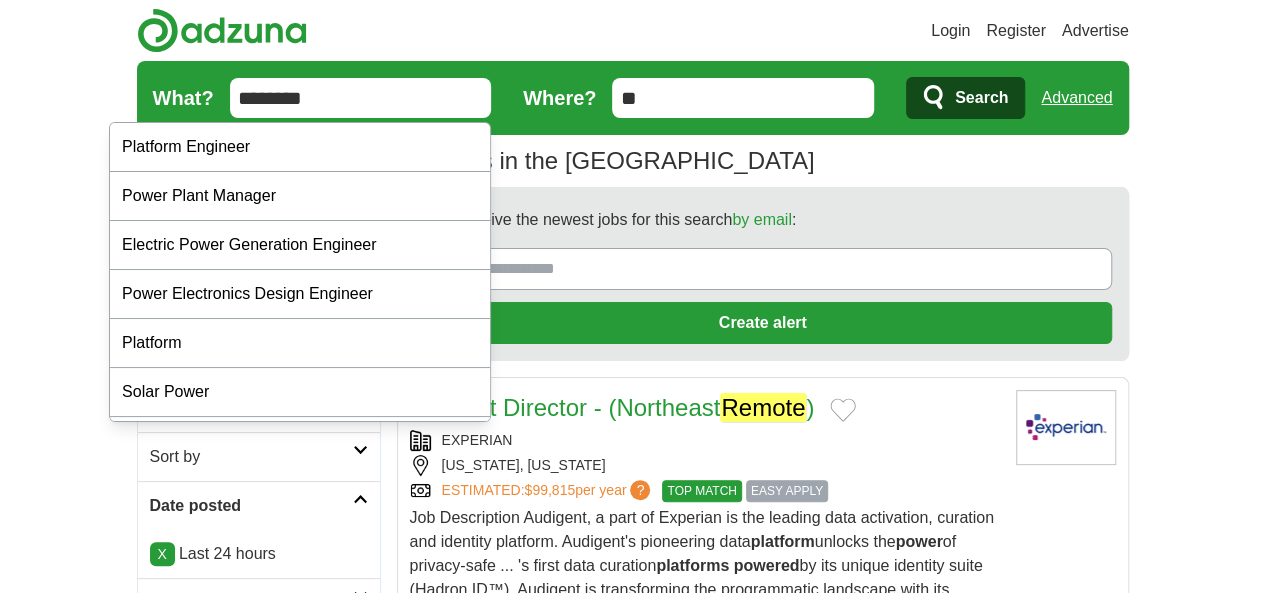 type on "********" 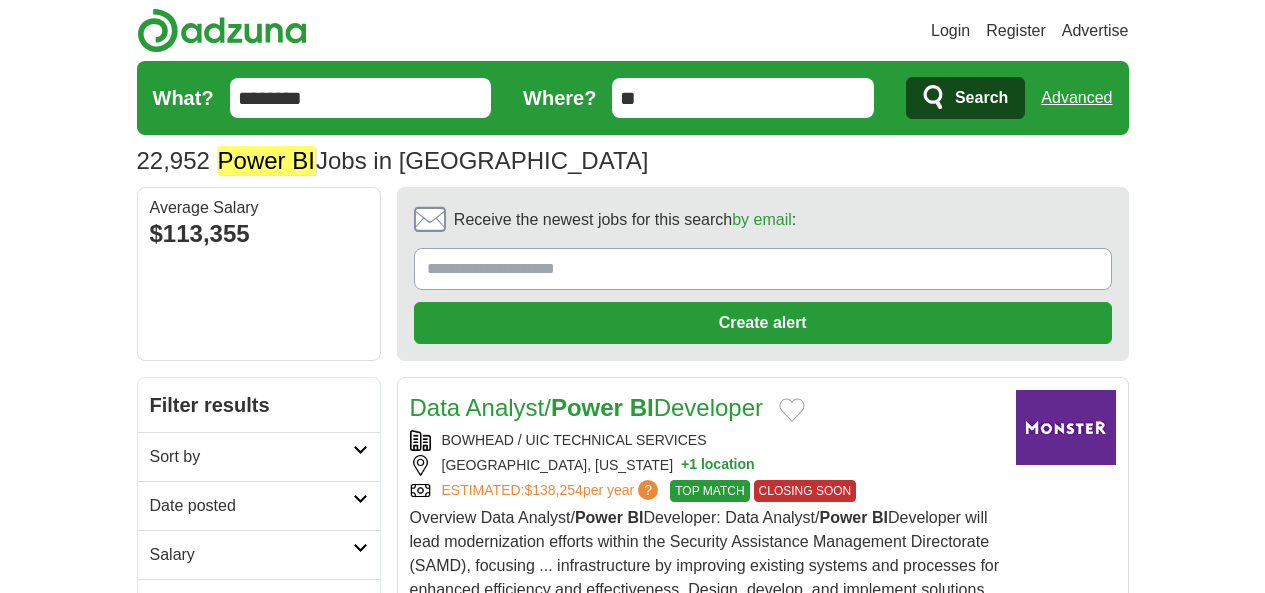 scroll, scrollTop: 0, scrollLeft: 0, axis: both 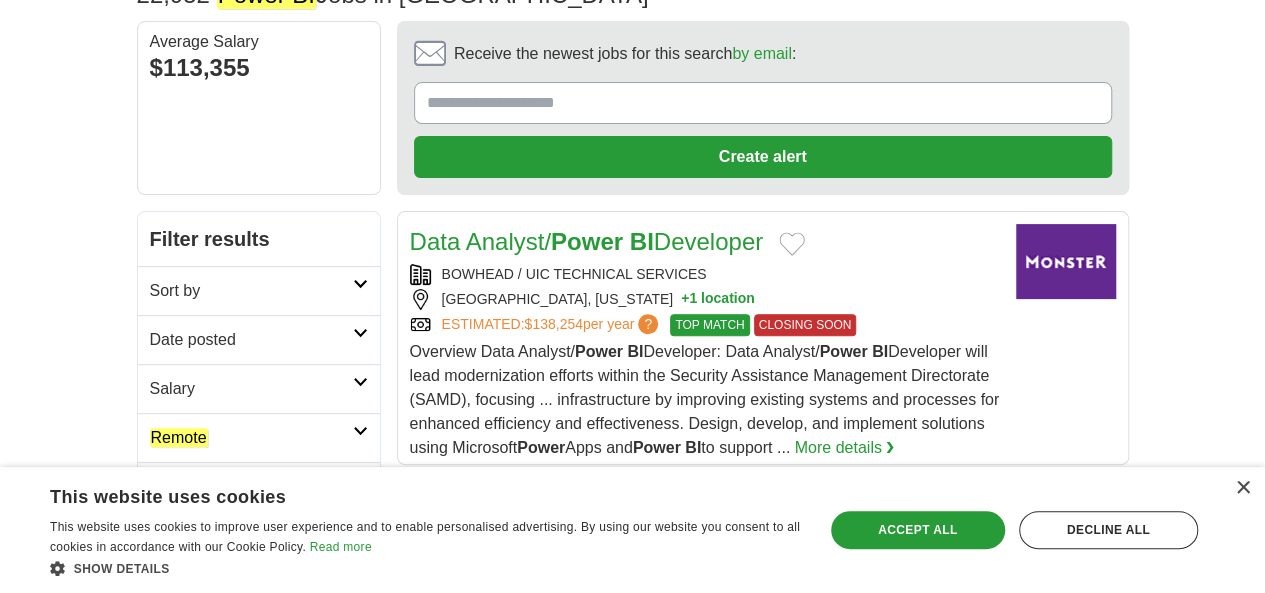 click on "Remote" 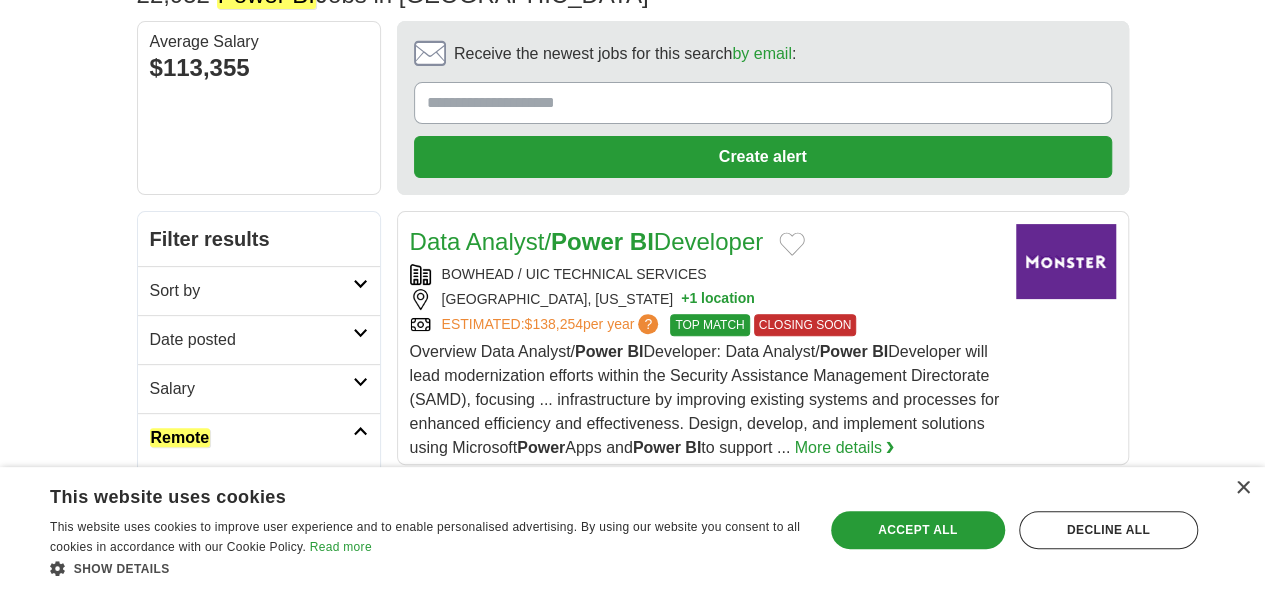 click on "Remote" 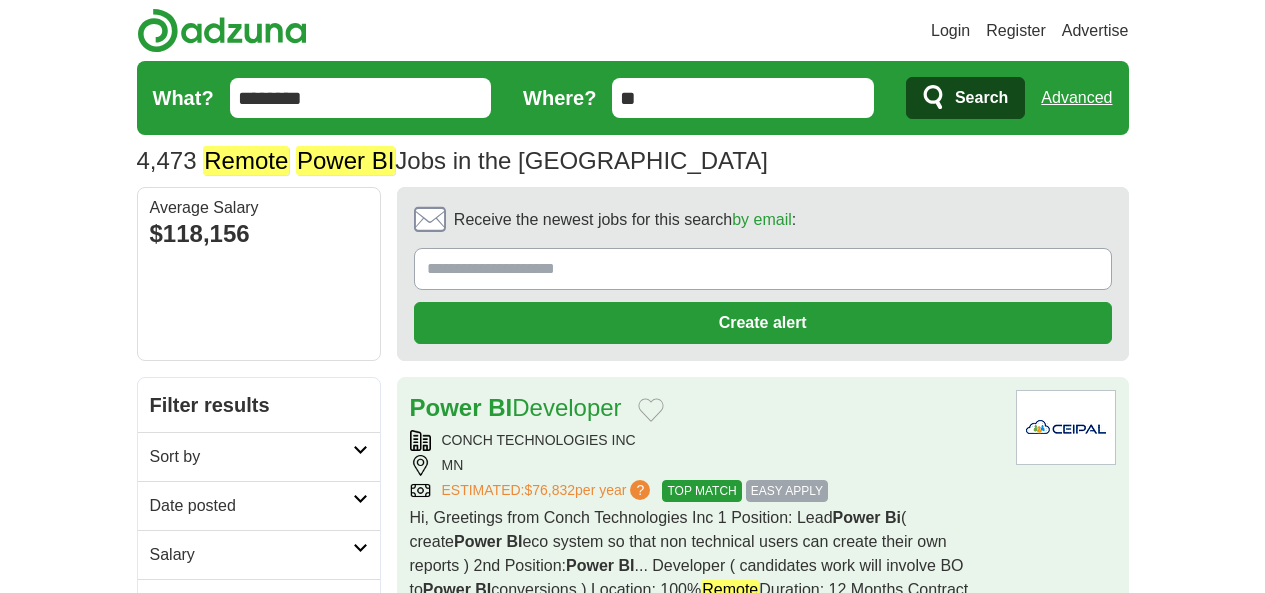 scroll, scrollTop: 0, scrollLeft: 0, axis: both 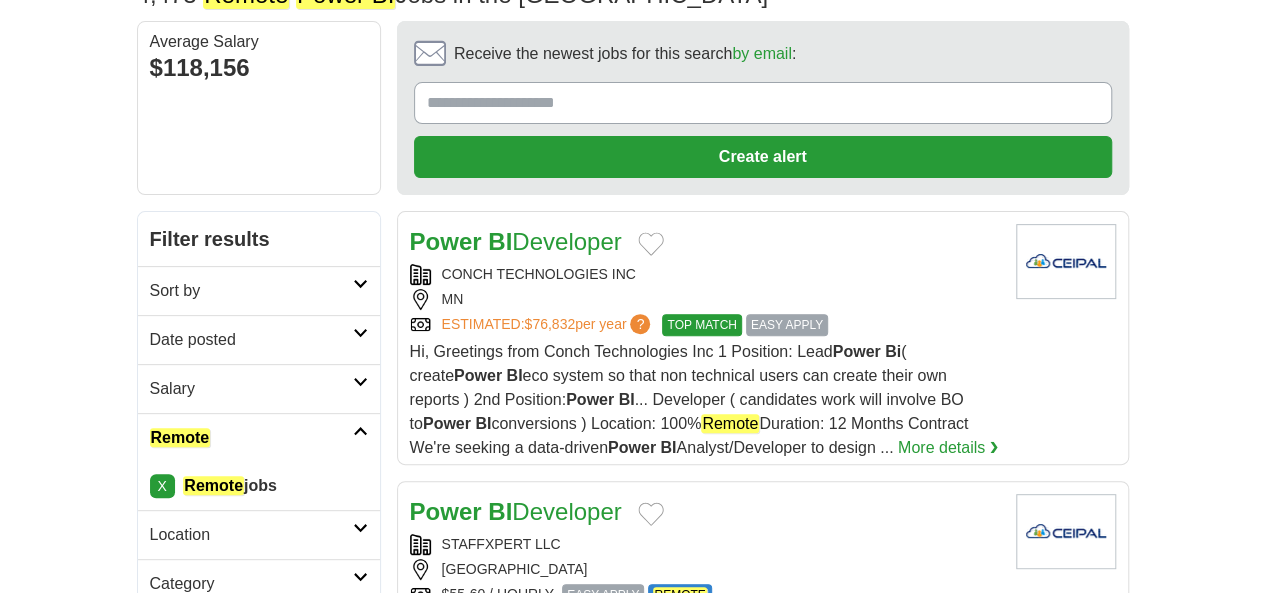 click on "Date posted" at bounding box center [251, 340] 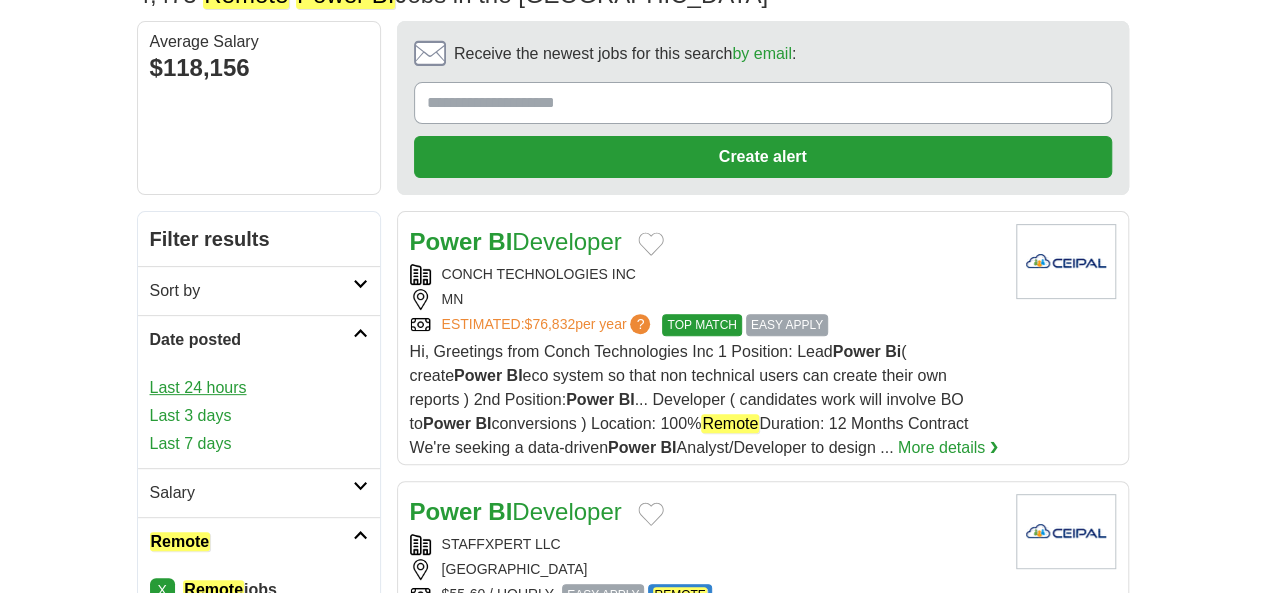 click on "Last 24 hours" at bounding box center (259, 388) 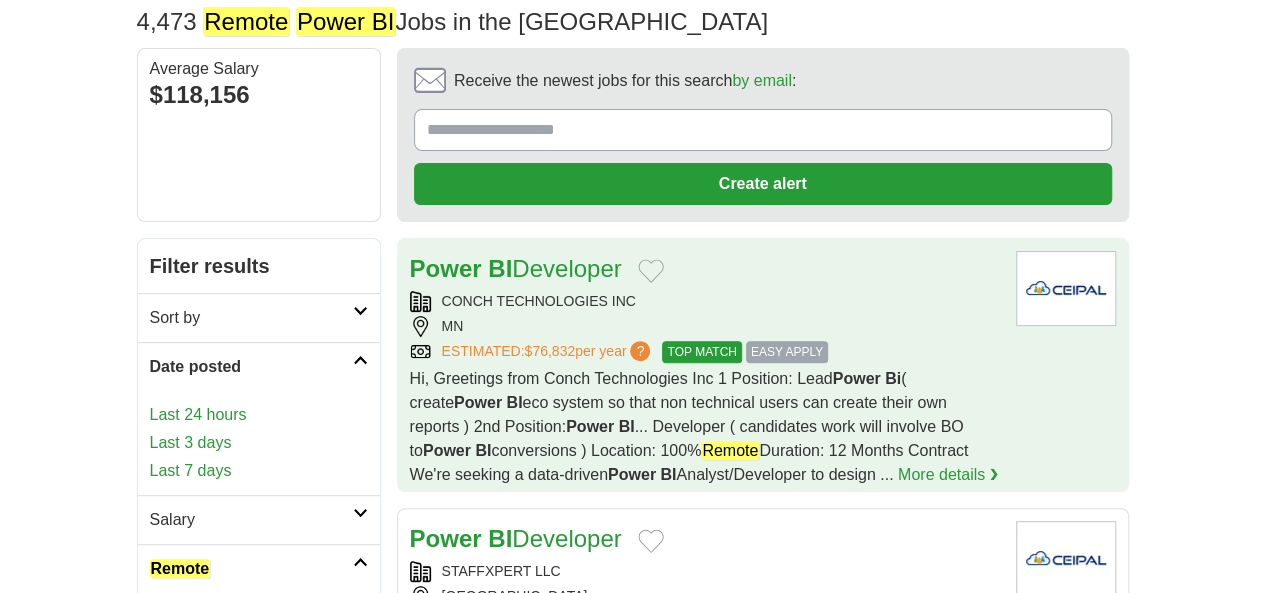 scroll, scrollTop: 166, scrollLeft: 0, axis: vertical 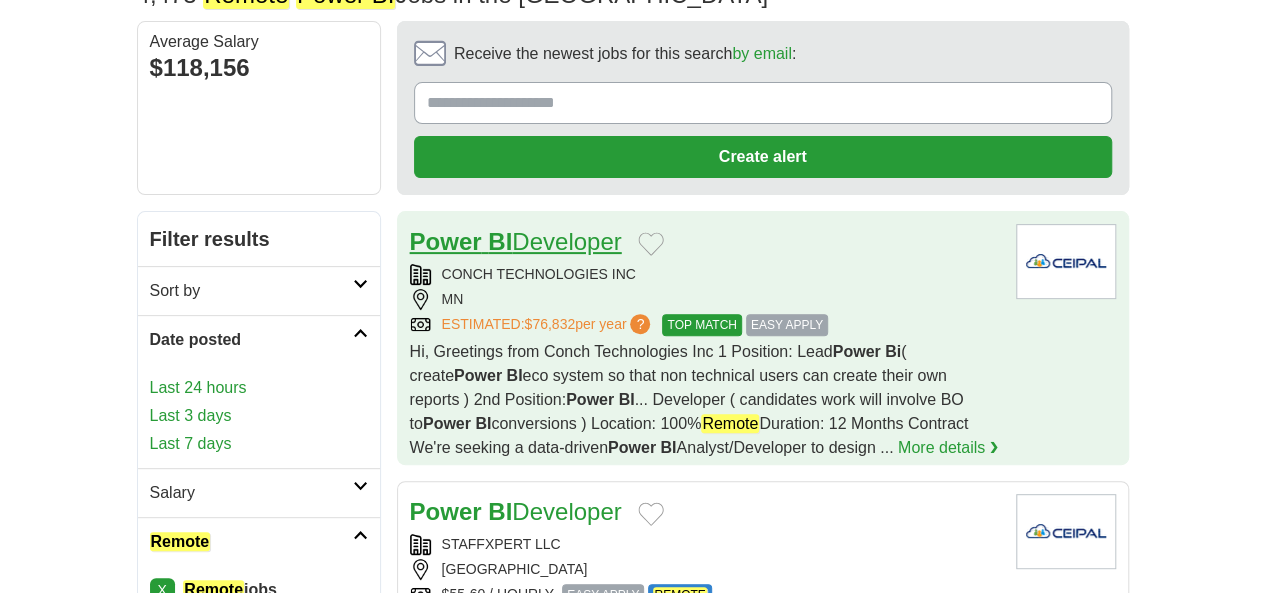 click on "Power   BI  Developer" at bounding box center (516, 241) 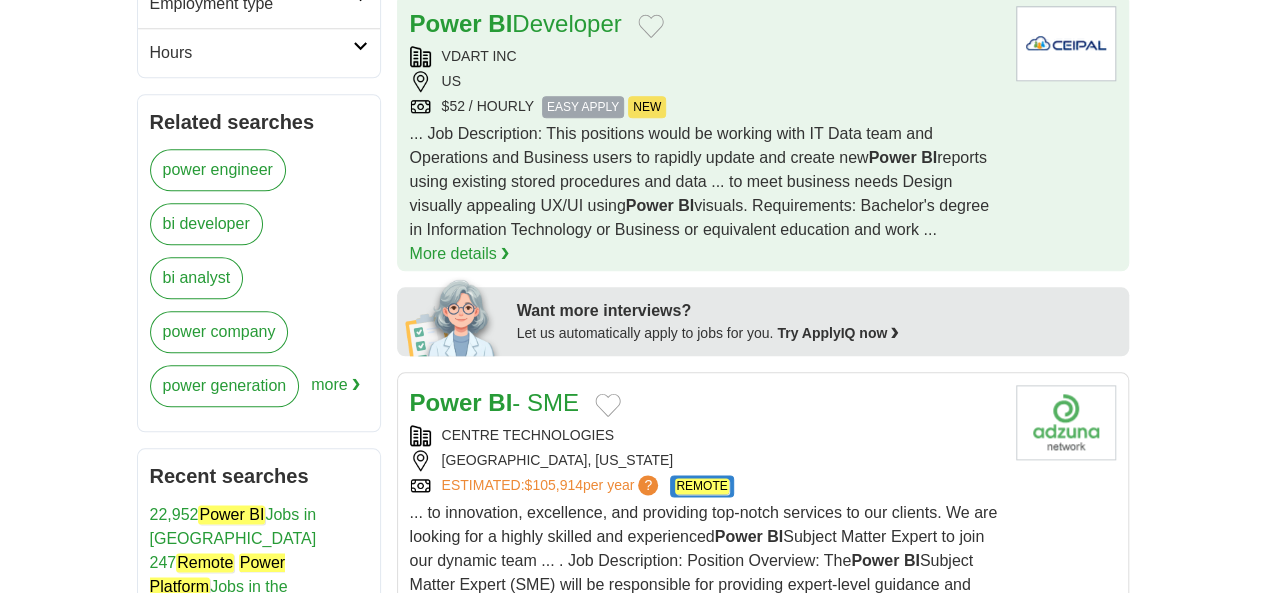 scroll, scrollTop: 1000, scrollLeft: 0, axis: vertical 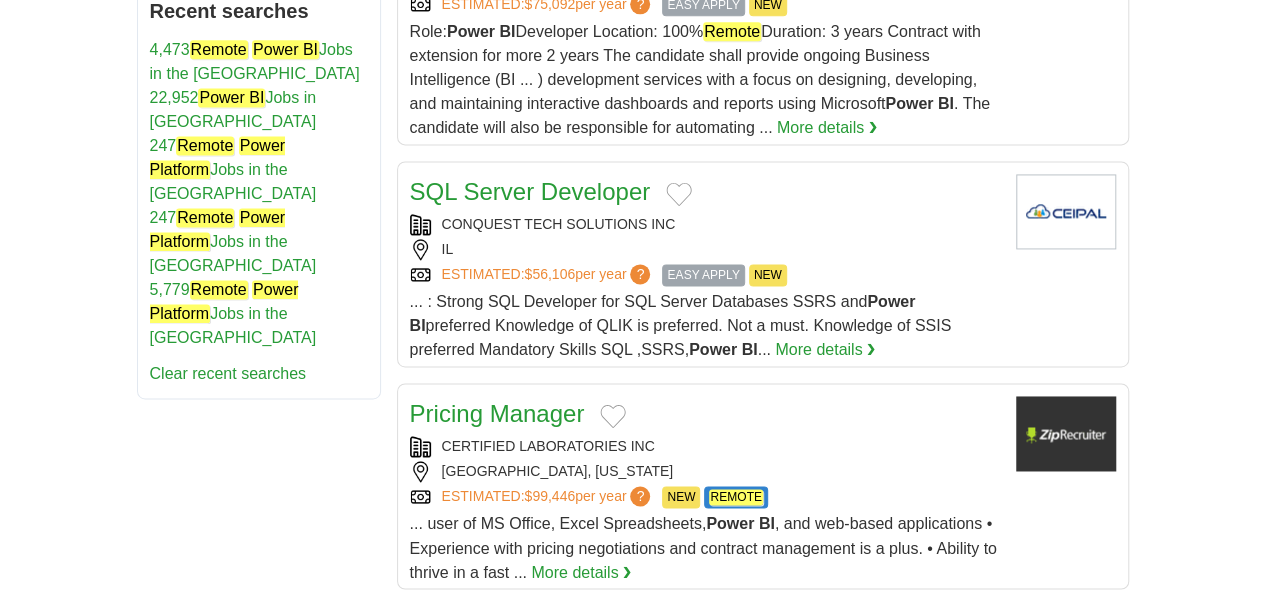 click on "Need help preparing for your next job  interview ?" at bounding box center [699, 636] 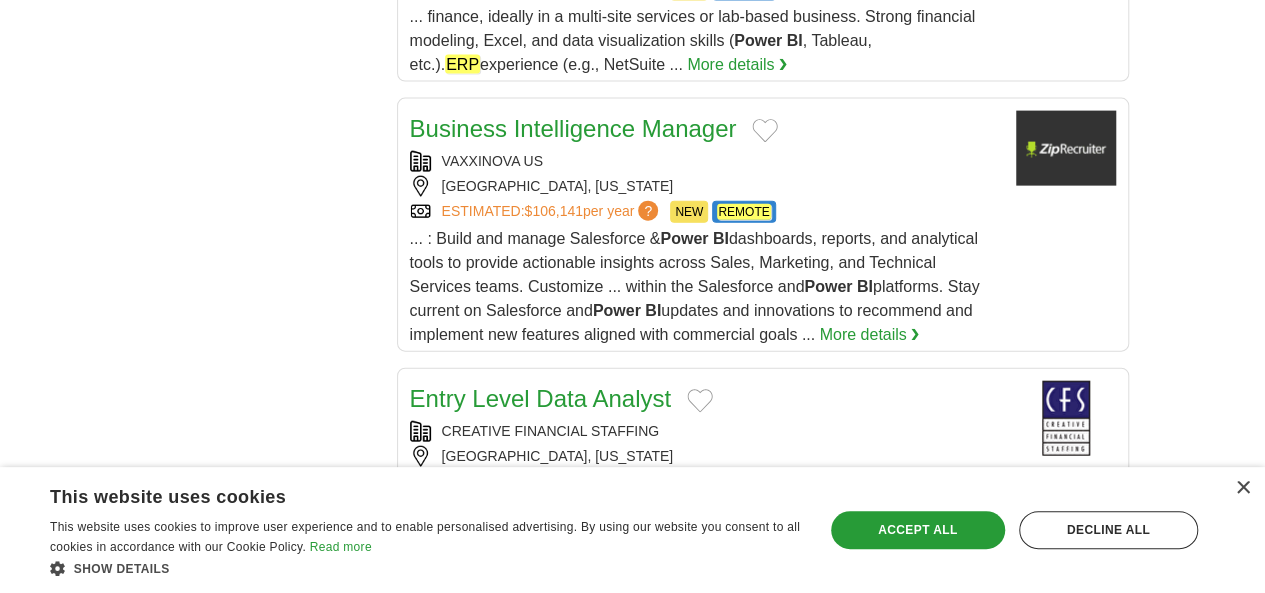 scroll, scrollTop: 2357, scrollLeft: 0, axis: vertical 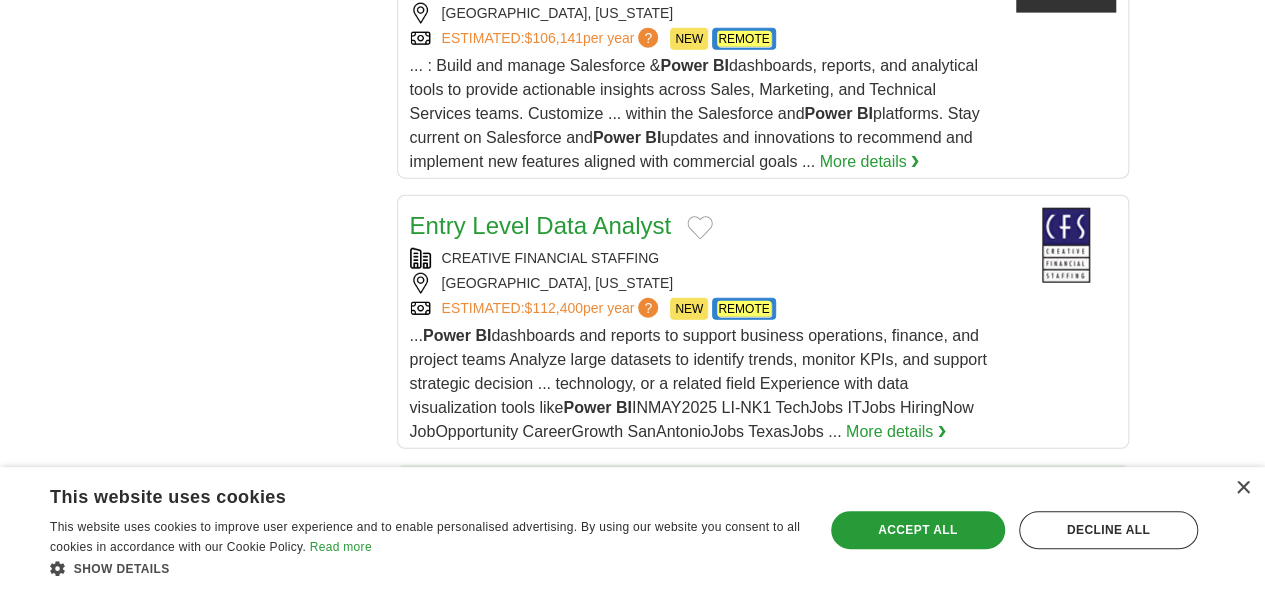 click on "Dynamics CRM" at bounding box center (563, 495) 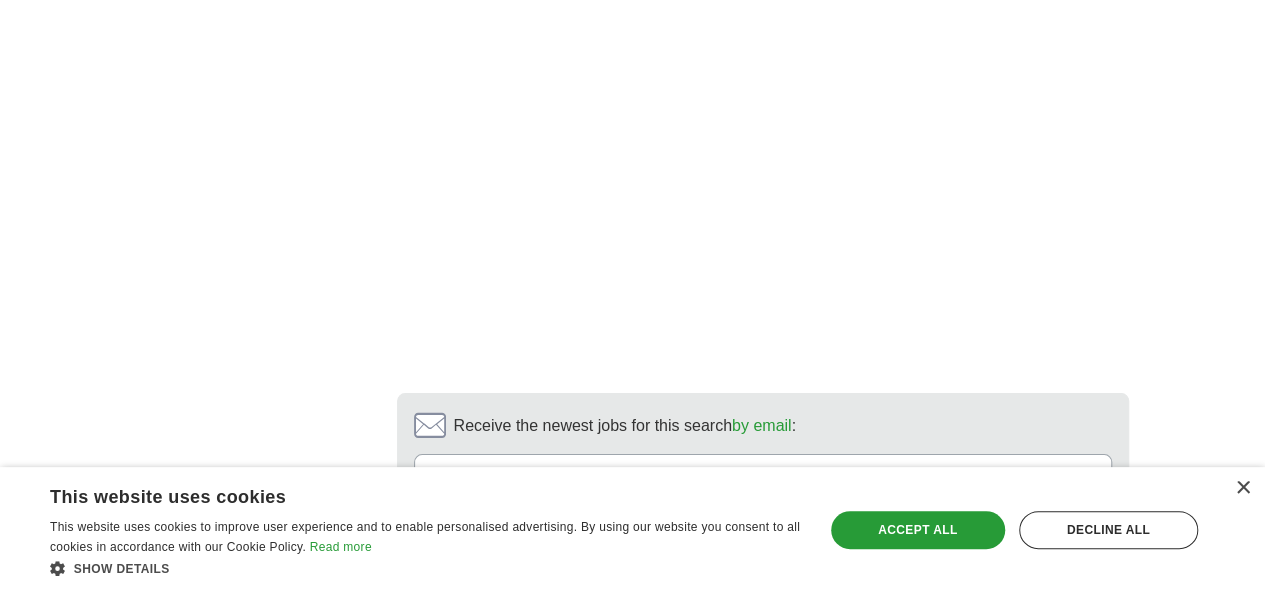 scroll, scrollTop: 3656, scrollLeft: 0, axis: vertical 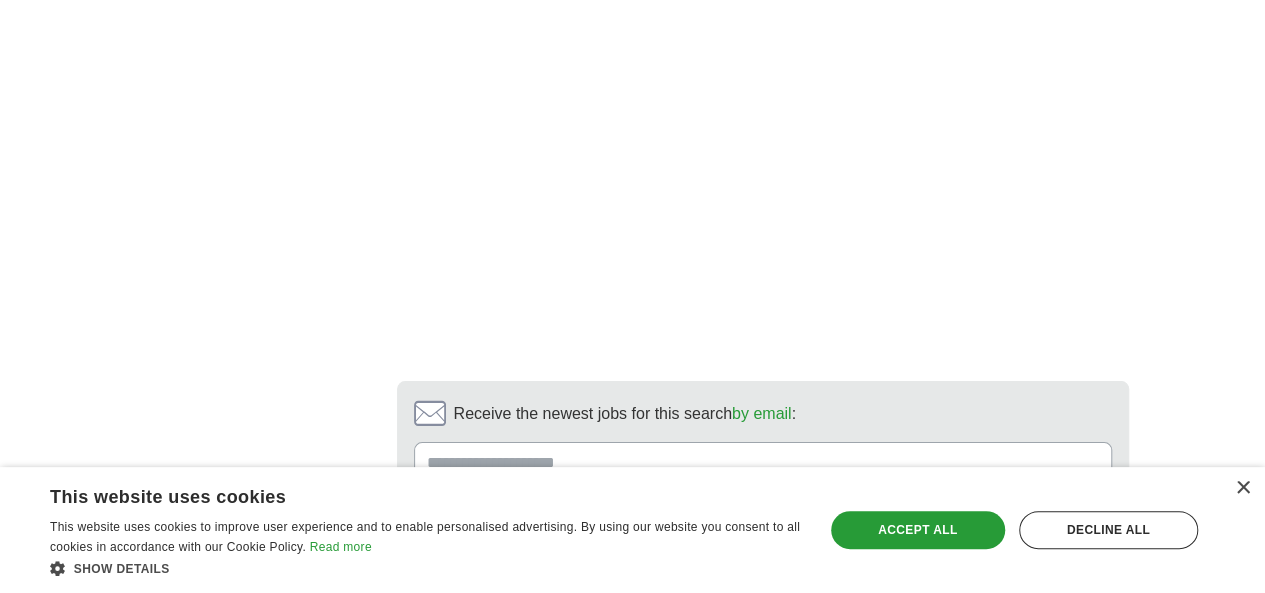 click on "2" at bounding box center [550, 621] 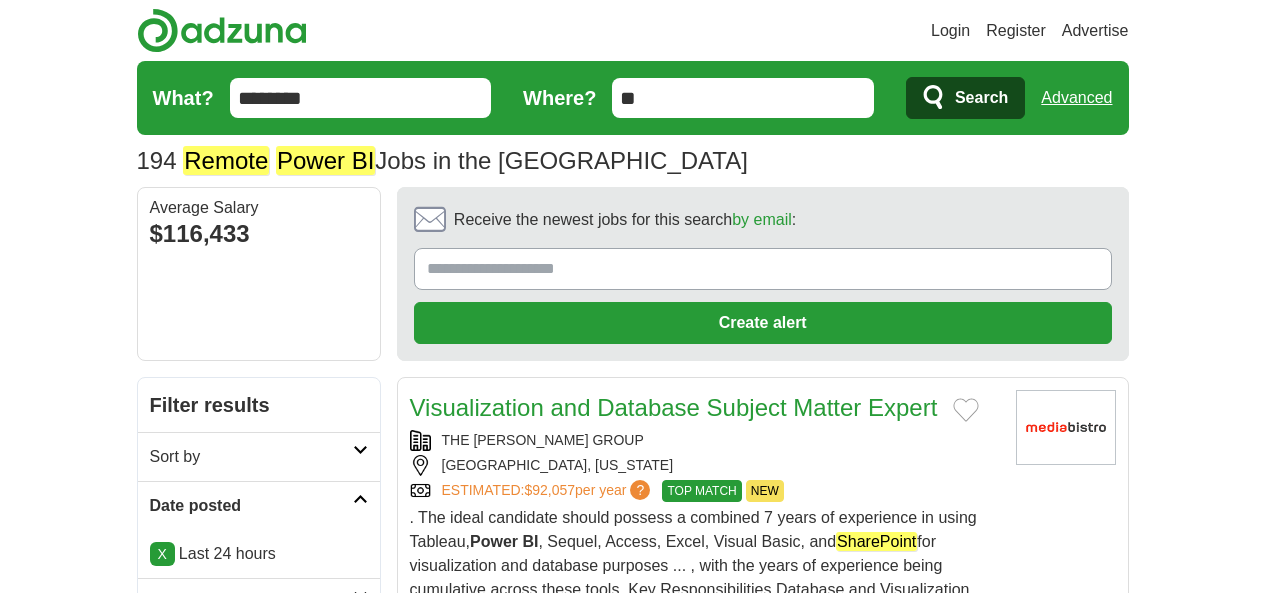scroll, scrollTop: 0, scrollLeft: 0, axis: both 